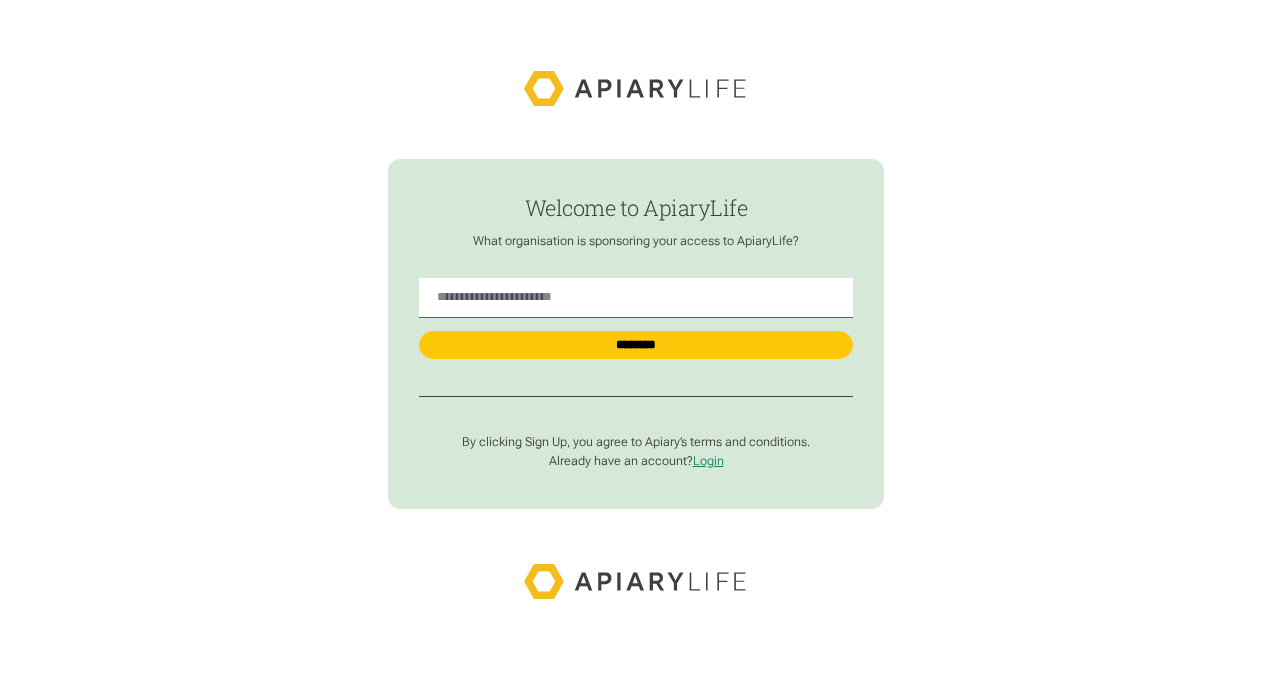 scroll, scrollTop: 0, scrollLeft: 0, axis: both 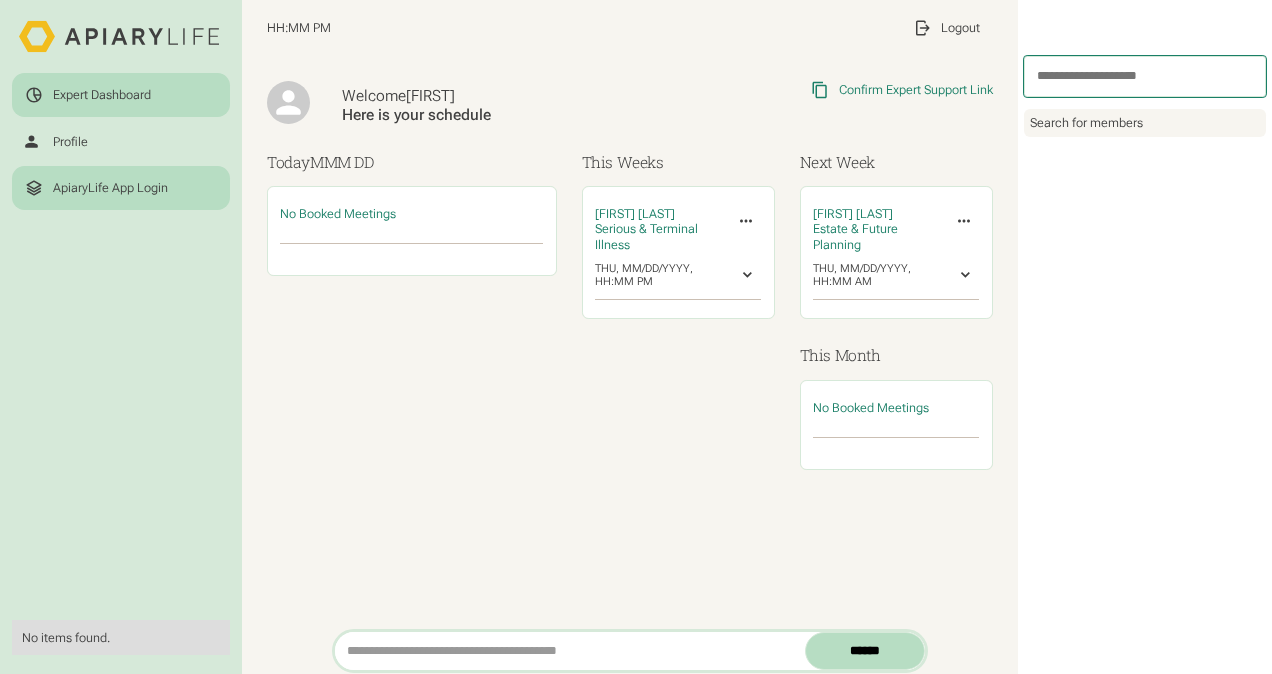 click on "ApiaryLife App Login" at bounding box center [110, 188] 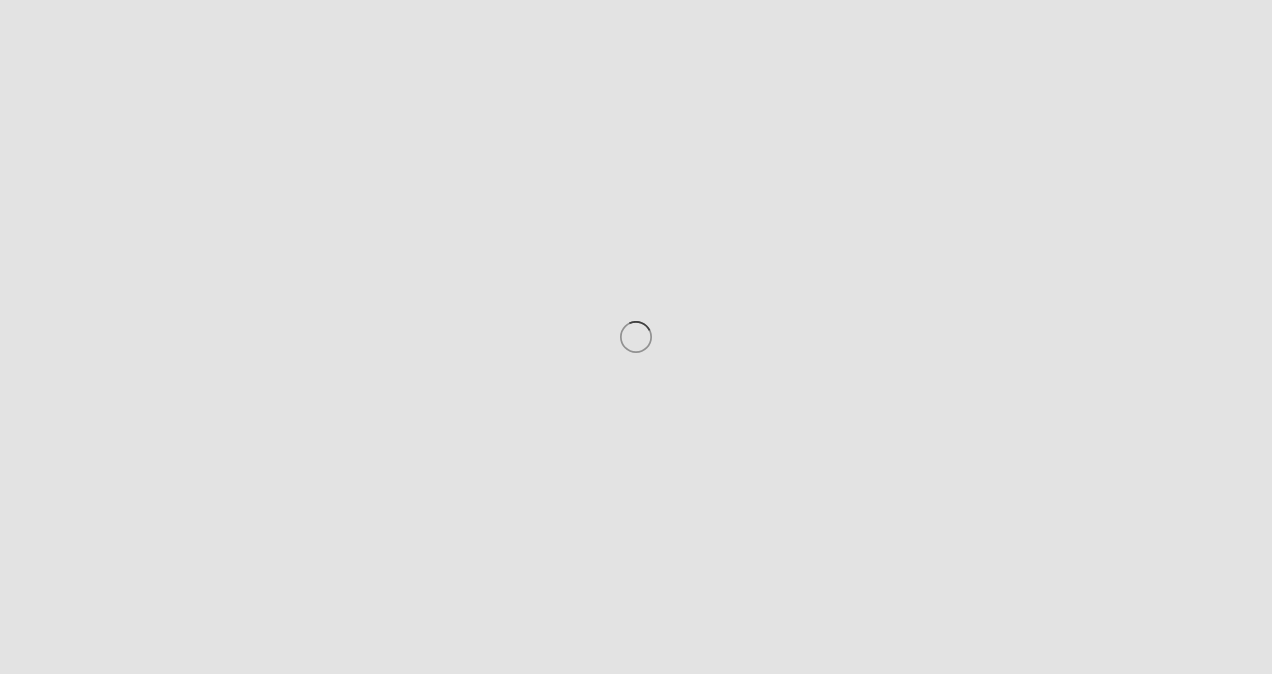 scroll, scrollTop: 0, scrollLeft: 0, axis: both 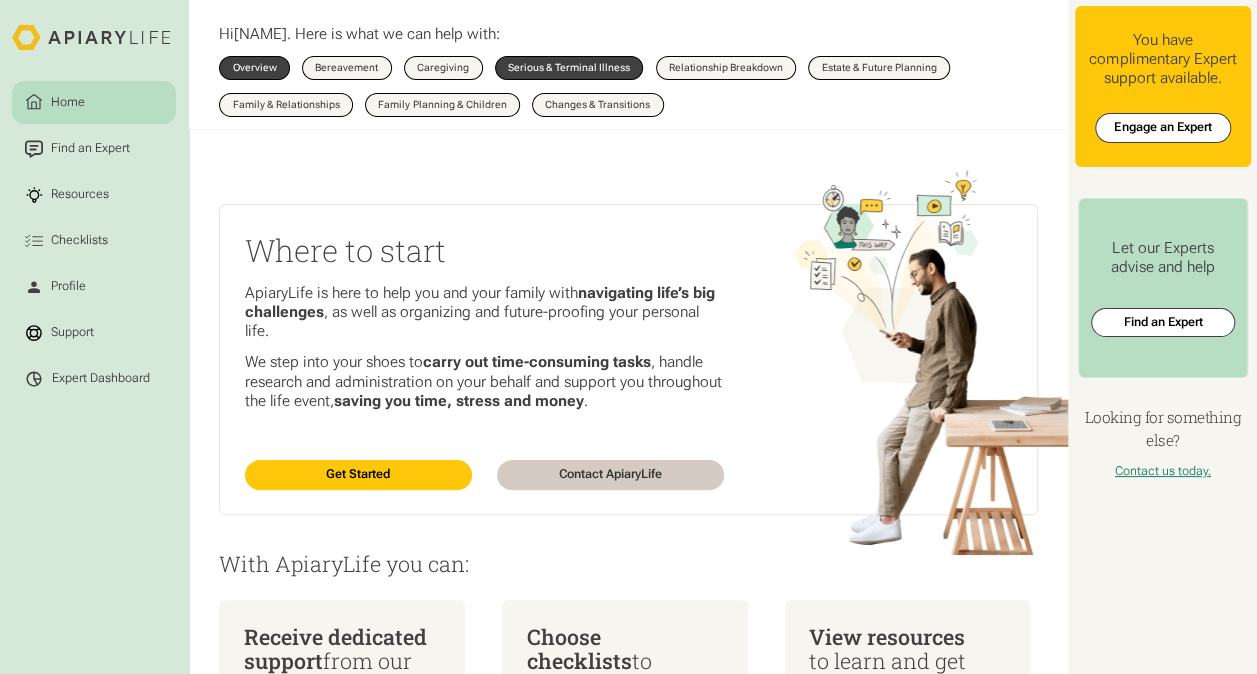 click on "Serious & Terminal Illness" at bounding box center [569, 68] 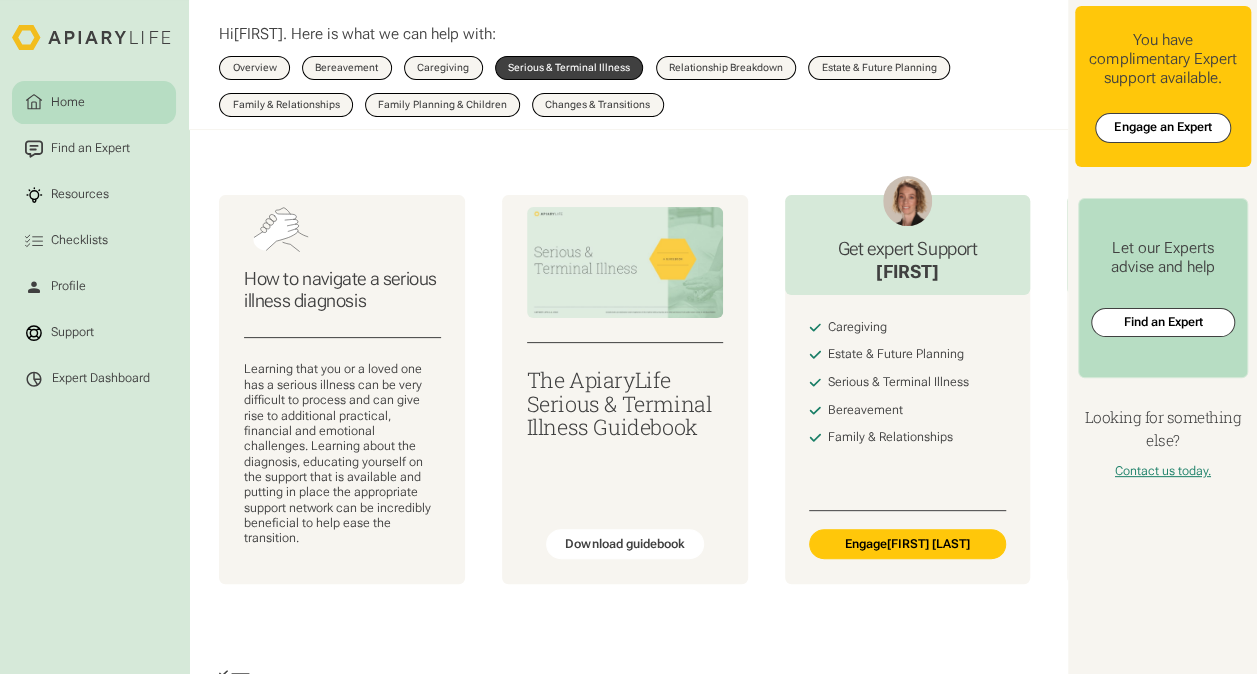 scroll, scrollTop: 200, scrollLeft: 0, axis: vertical 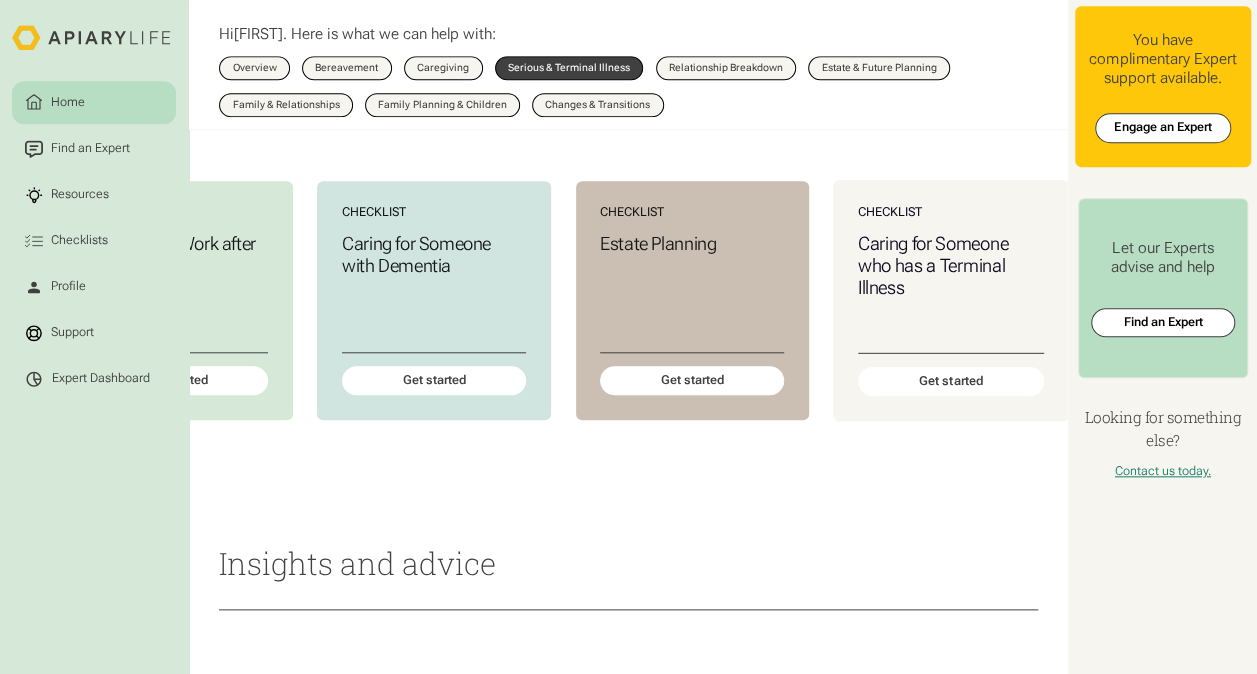 click on "Caring for Someone who has a Terminal Illness" at bounding box center (950, 265) 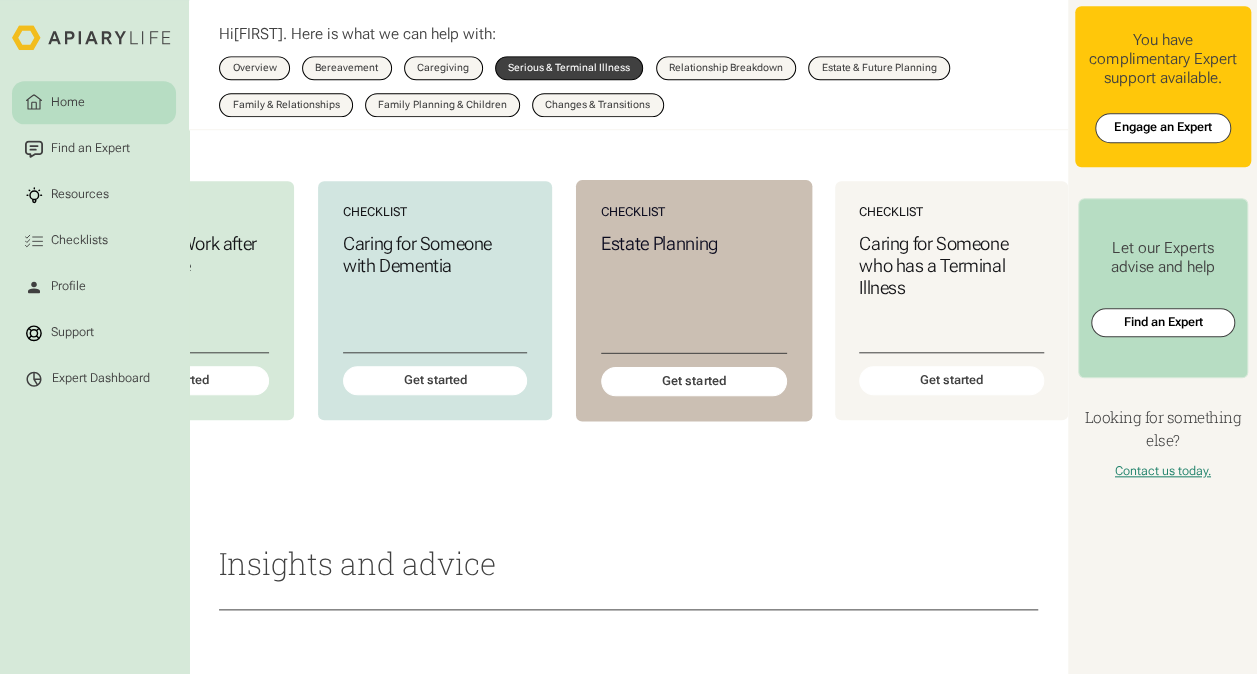 click at bounding box center [693, 277] 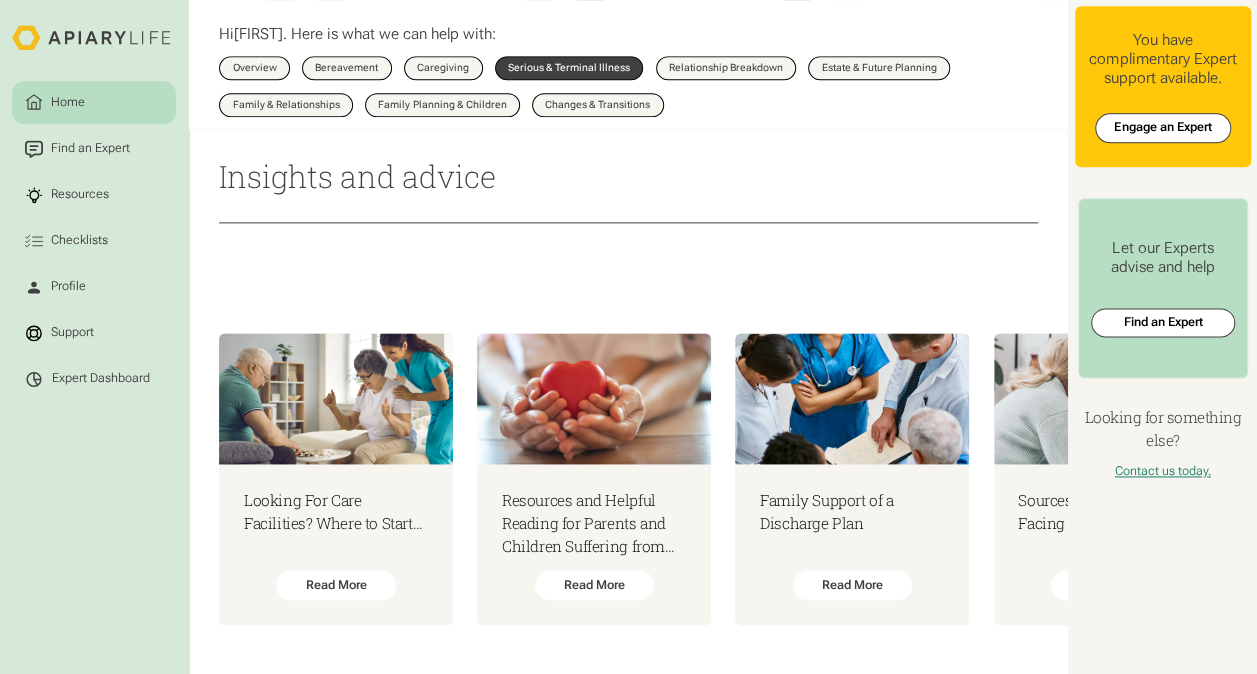scroll, scrollTop: 1225, scrollLeft: 0, axis: vertical 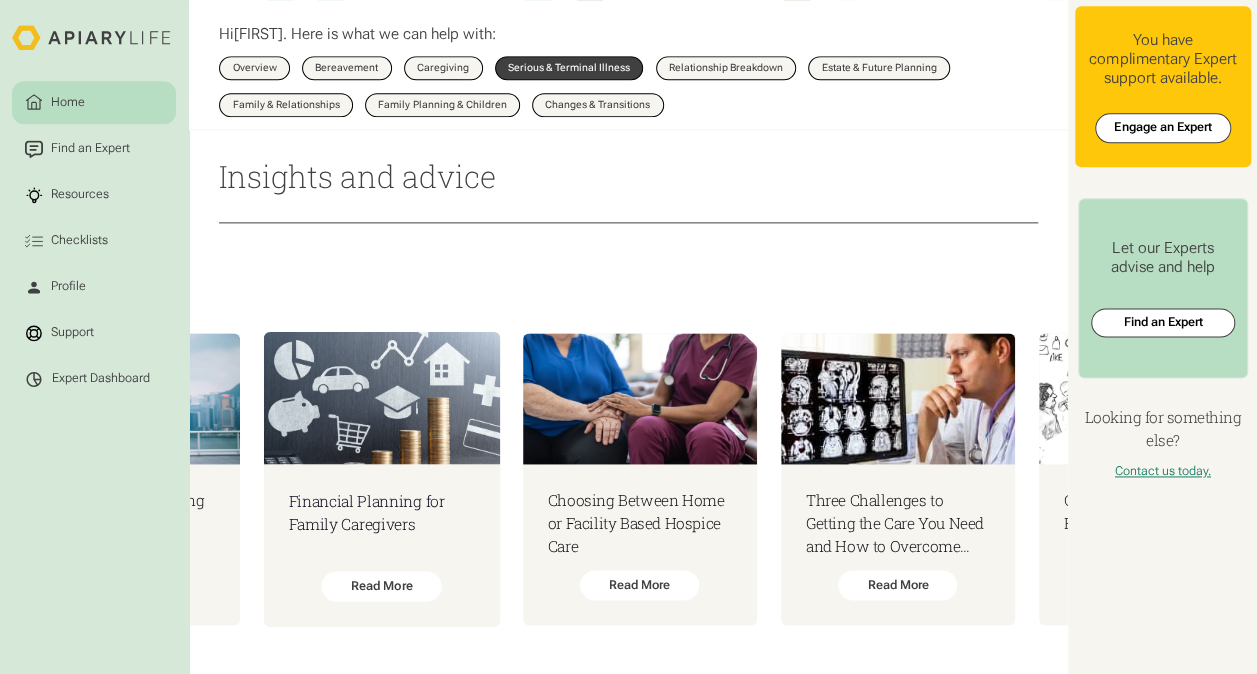 click on "Financial Planning for Family Caregivers" at bounding box center (382, 512) 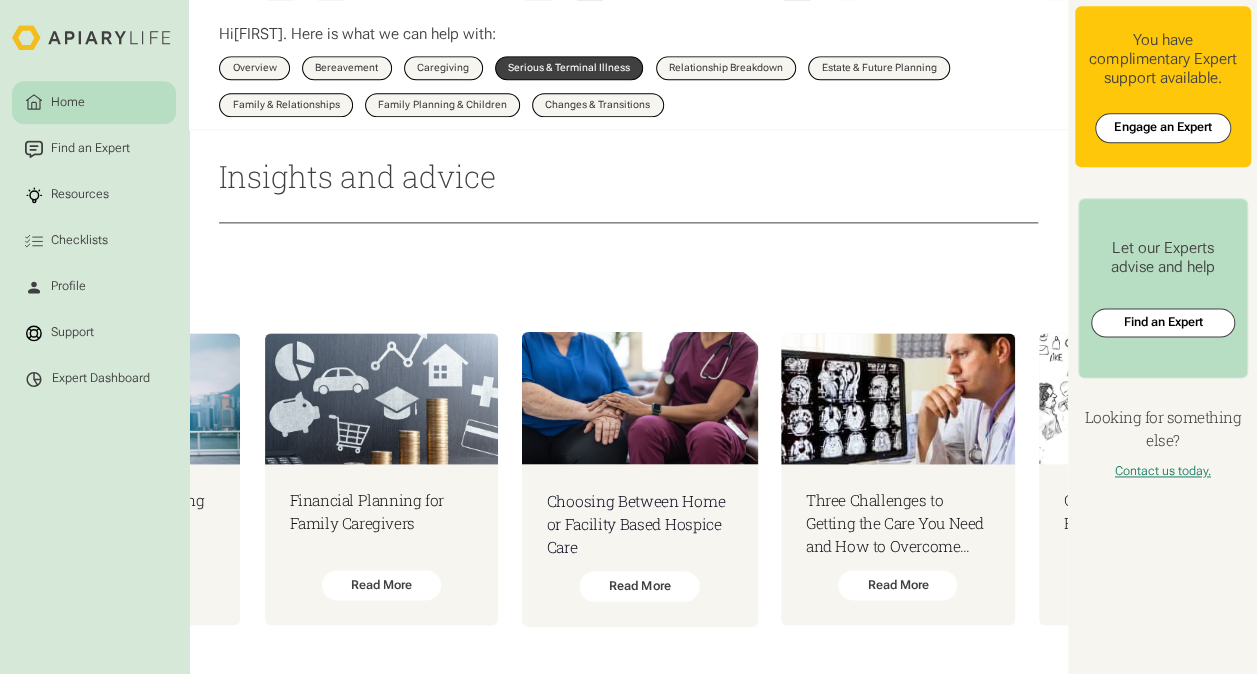 click on "Choosing Between Home or Facility Based Hospice Care" at bounding box center [640, 524] 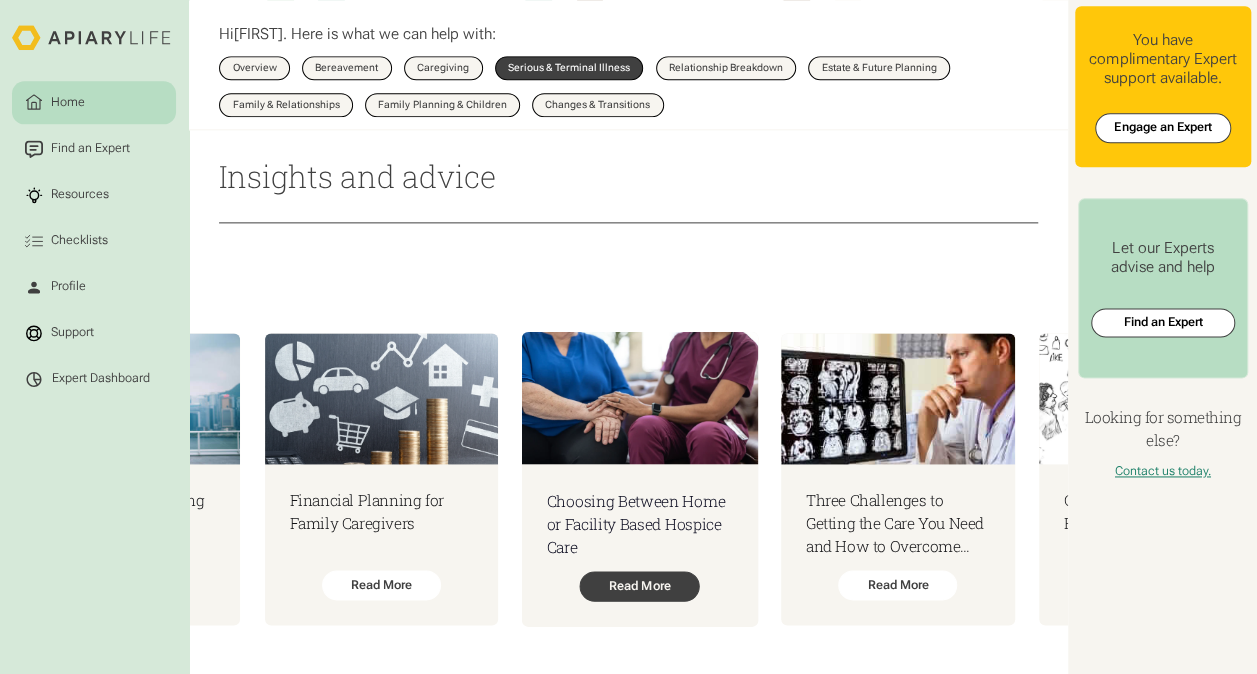 click on "Read More" at bounding box center [640, 586] 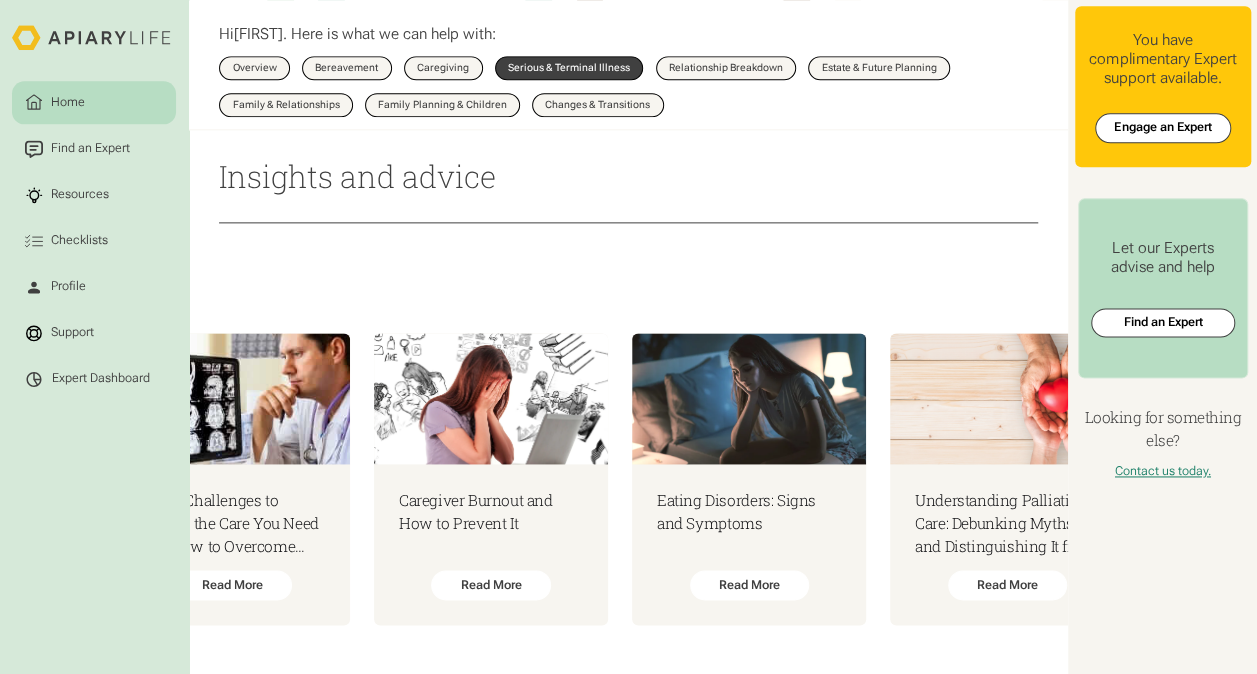 scroll, scrollTop: 0, scrollLeft: 5296, axis: horizontal 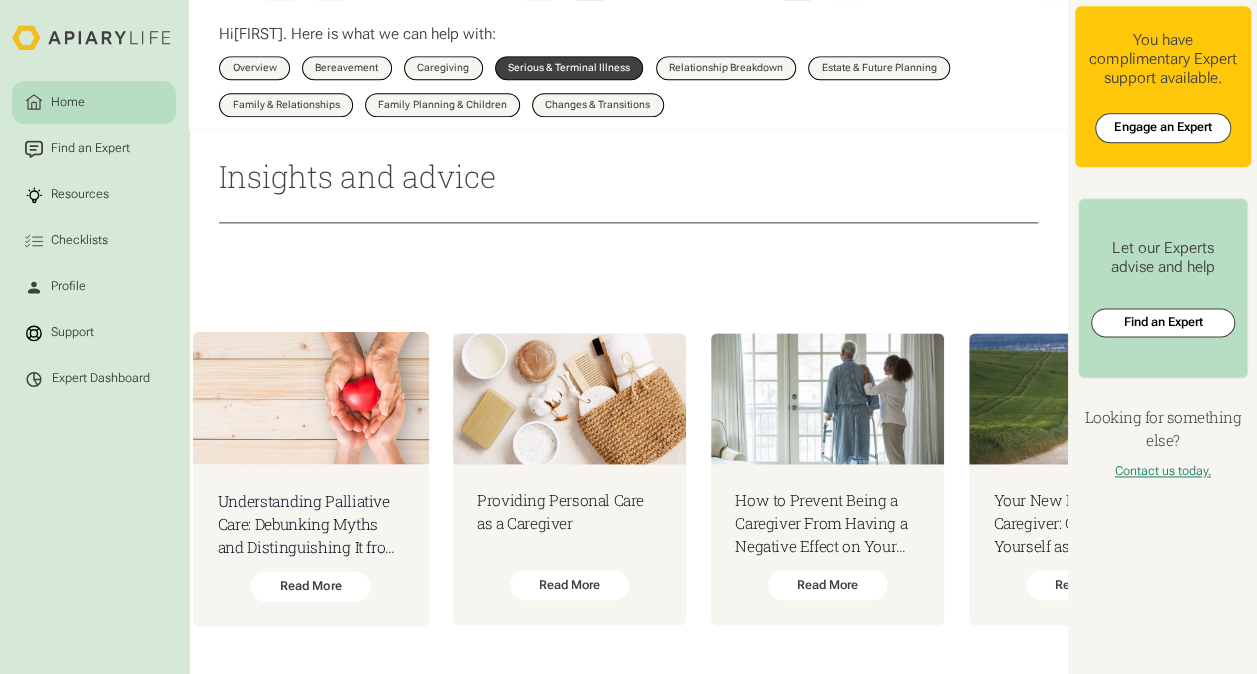 click on "Understanding Palliative Care: Debunking Myths and Distinguishing It from Hospice" at bounding box center (311, 524) 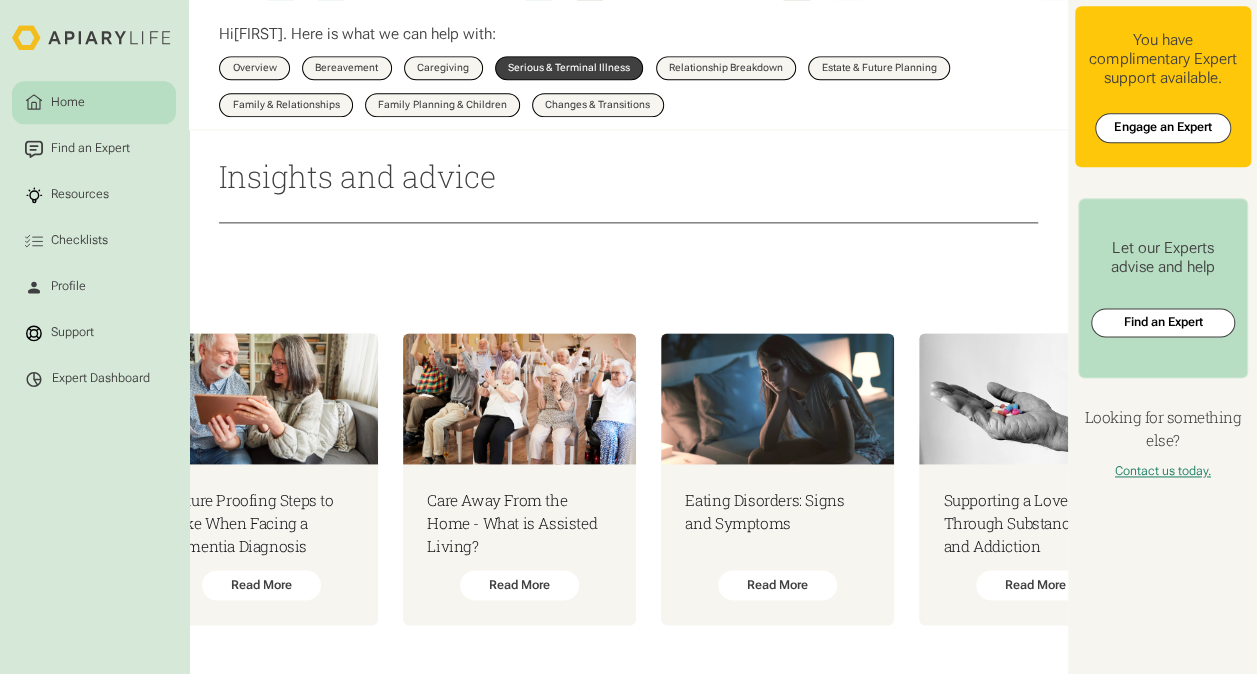 scroll, scrollTop: 0, scrollLeft: 9118, axis: horizontal 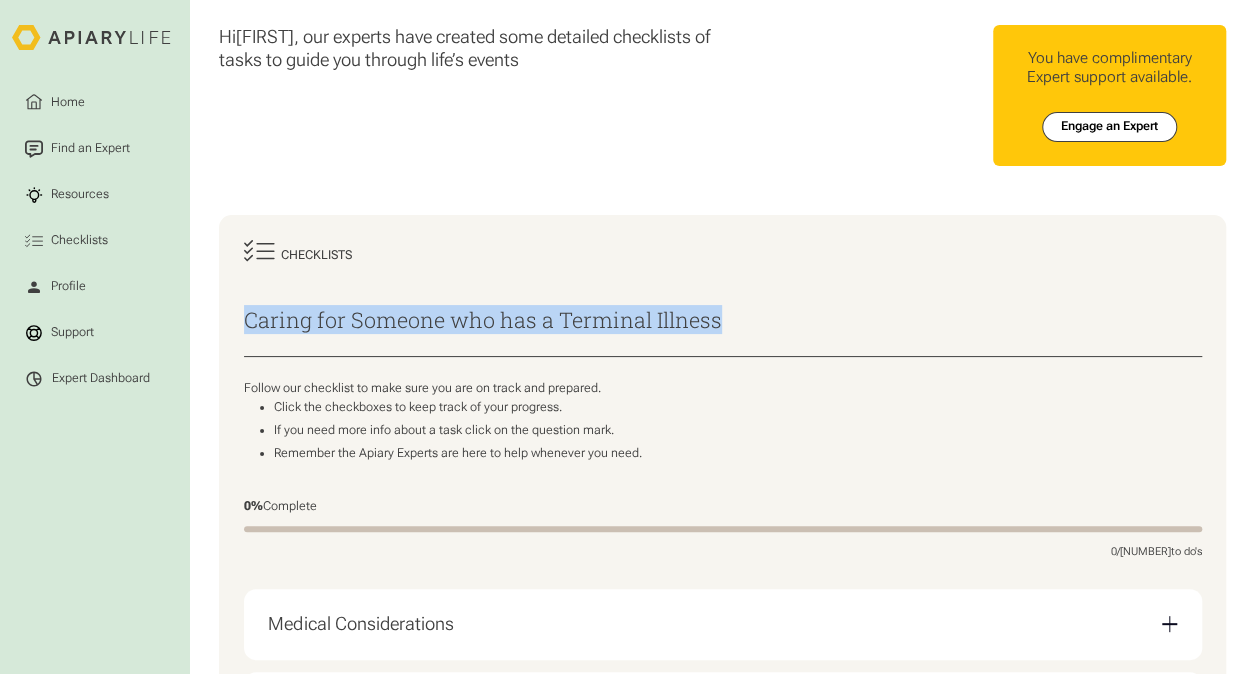 drag, startPoint x: 246, startPoint y: 326, endPoint x: 751, endPoint y: 338, distance: 505.14255 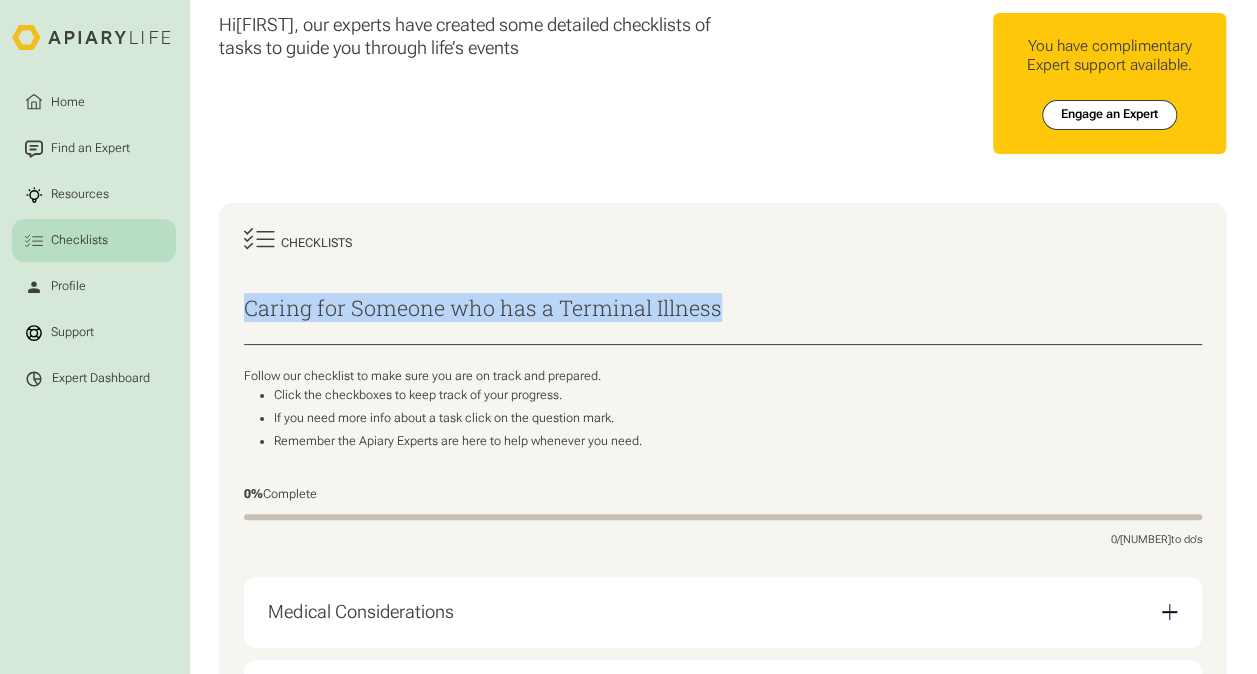 scroll, scrollTop: 0, scrollLeft: 0, axis: both 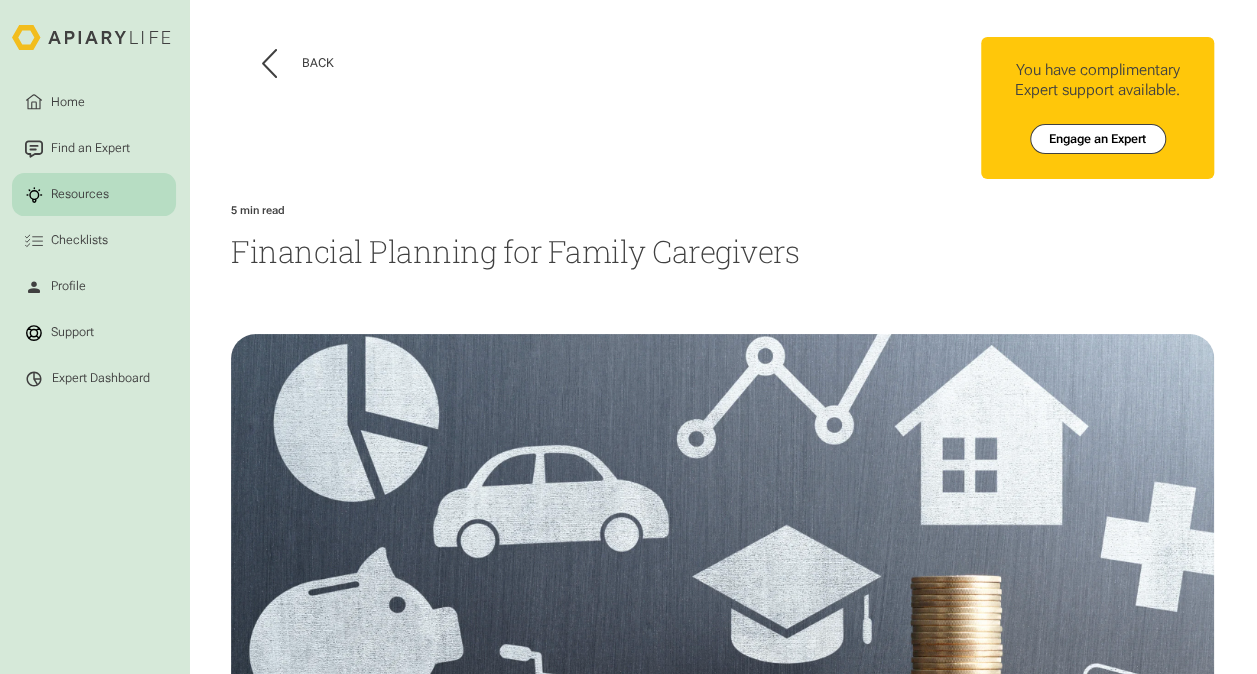 click on "Financial Planning for Family Caregivers" at bounding box center [722, 251] 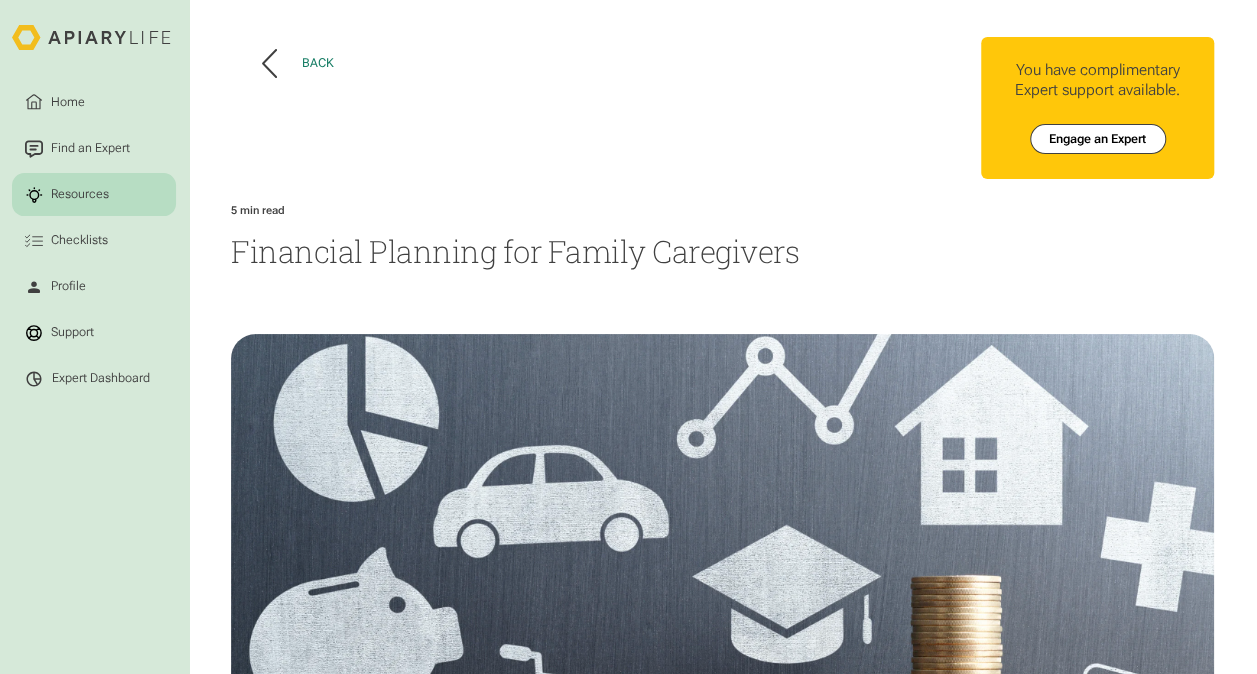 click 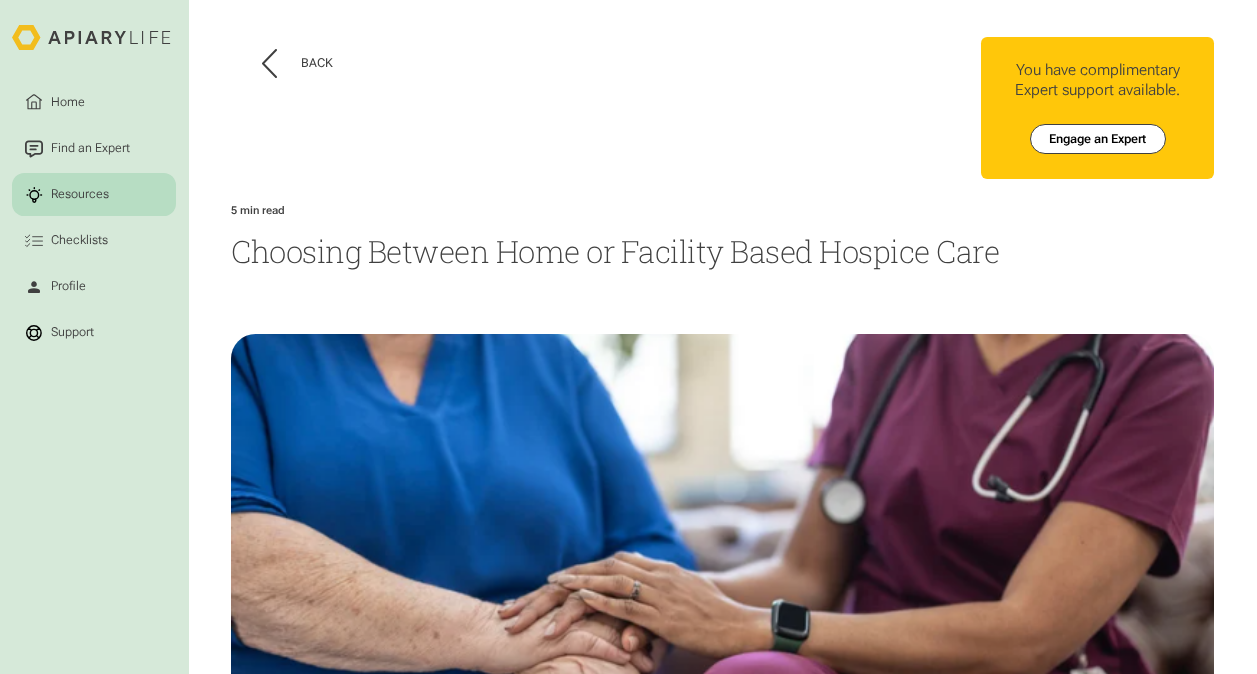 scroll, scrollTop: 0, scrollLeft: 0, axis: both 